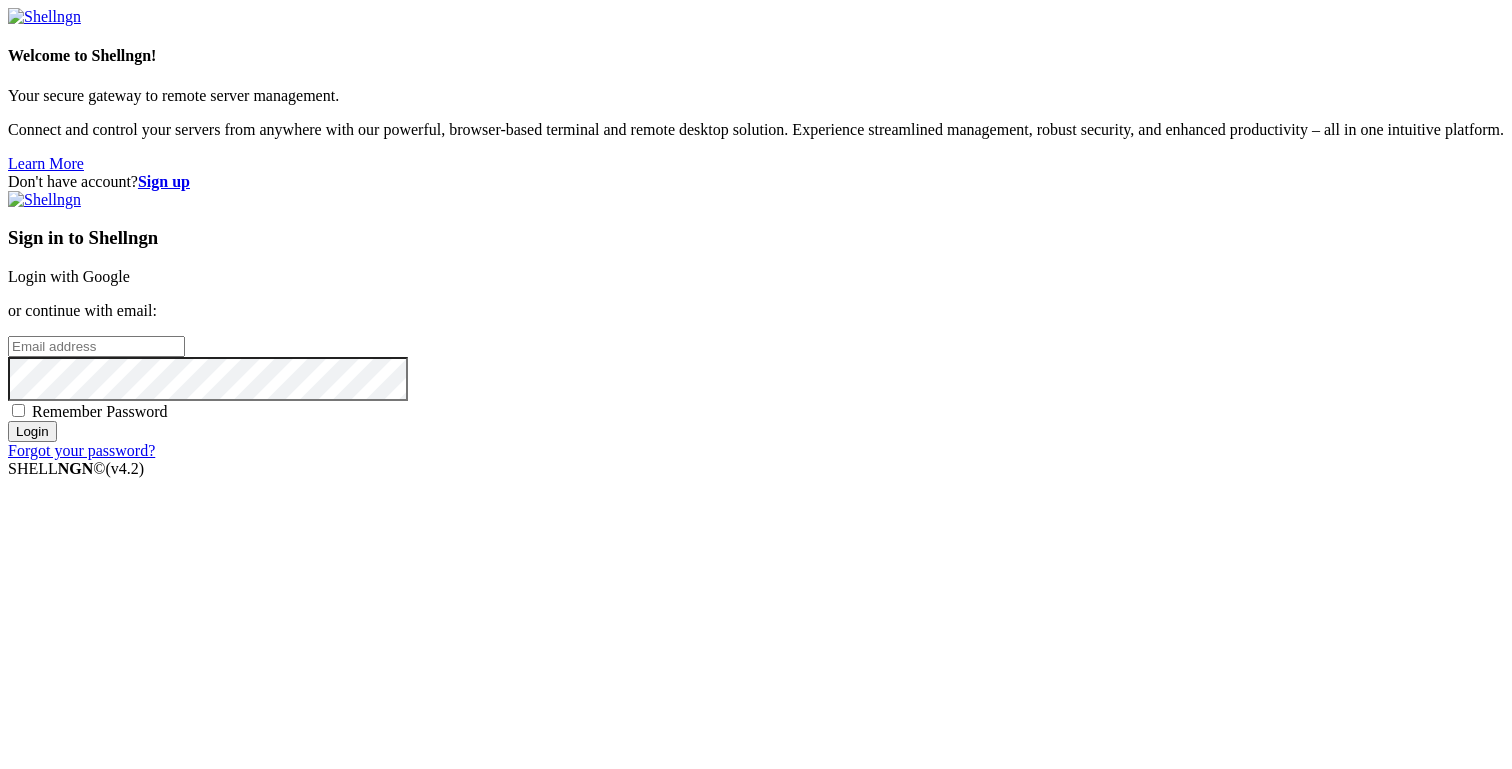 scroll, scrollTop: 0, scrollLeft: 0, axis: both 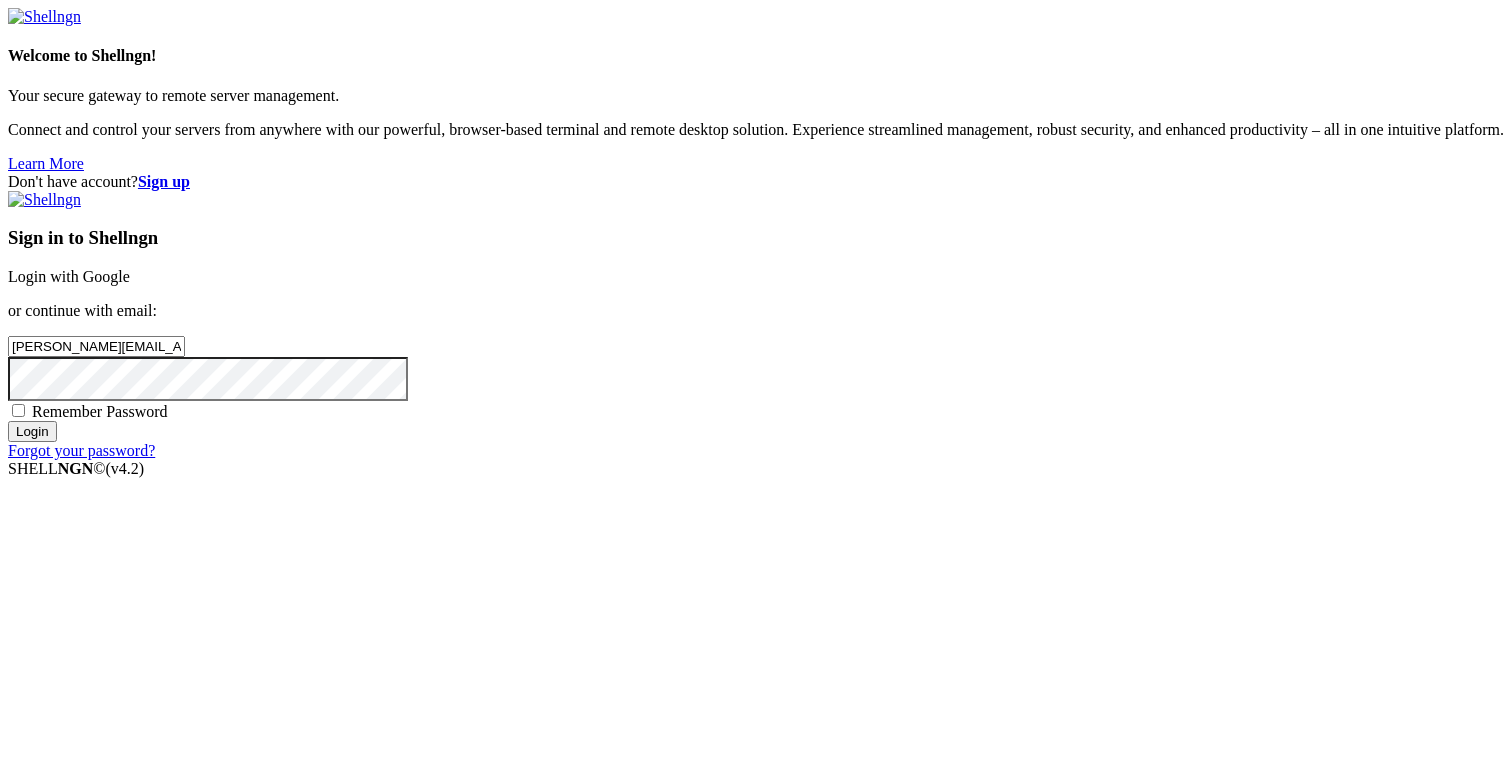 click on "Login" at bounding box center [32, 431] 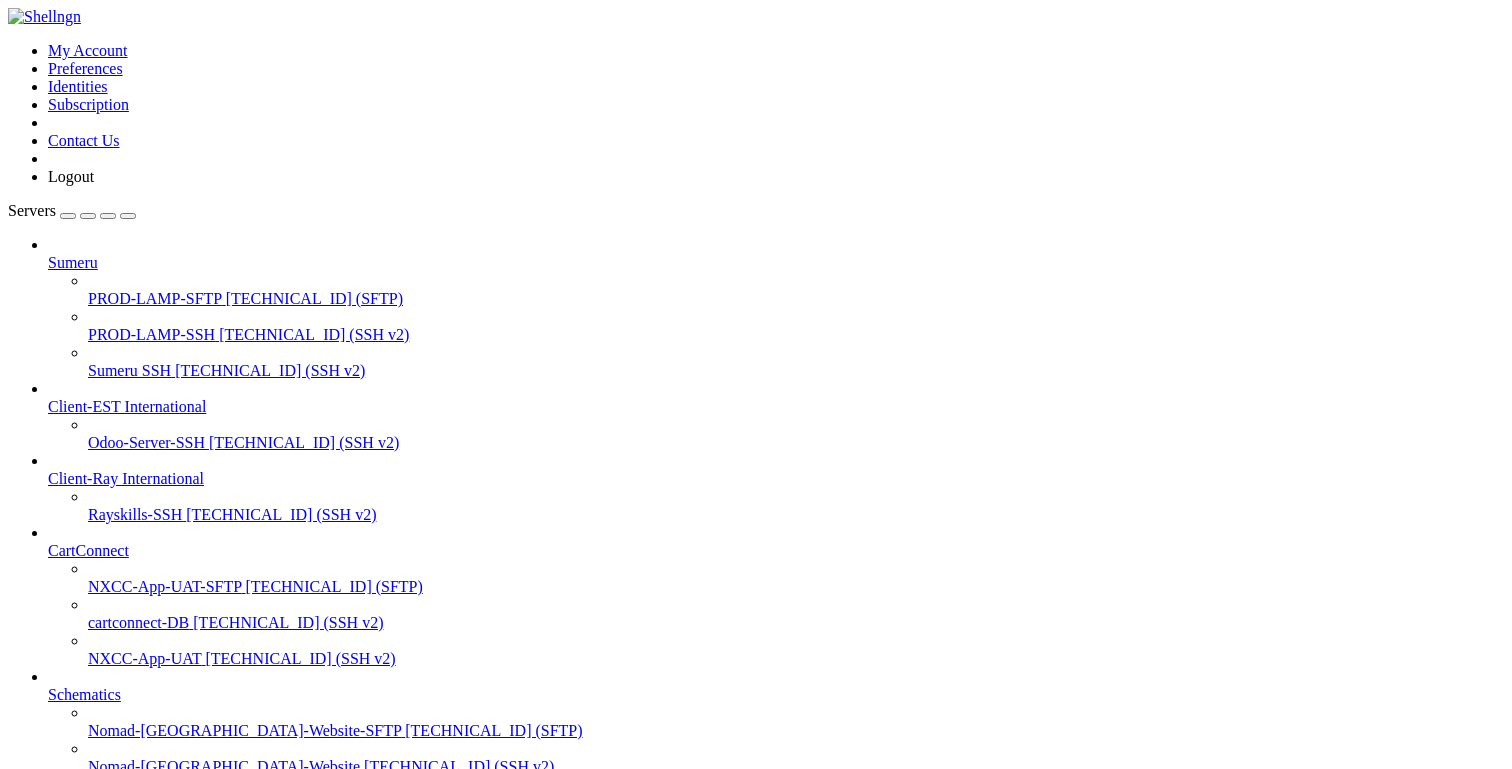 scroll, scrollTop: 833, scrollLeft: 0, axis: vertical 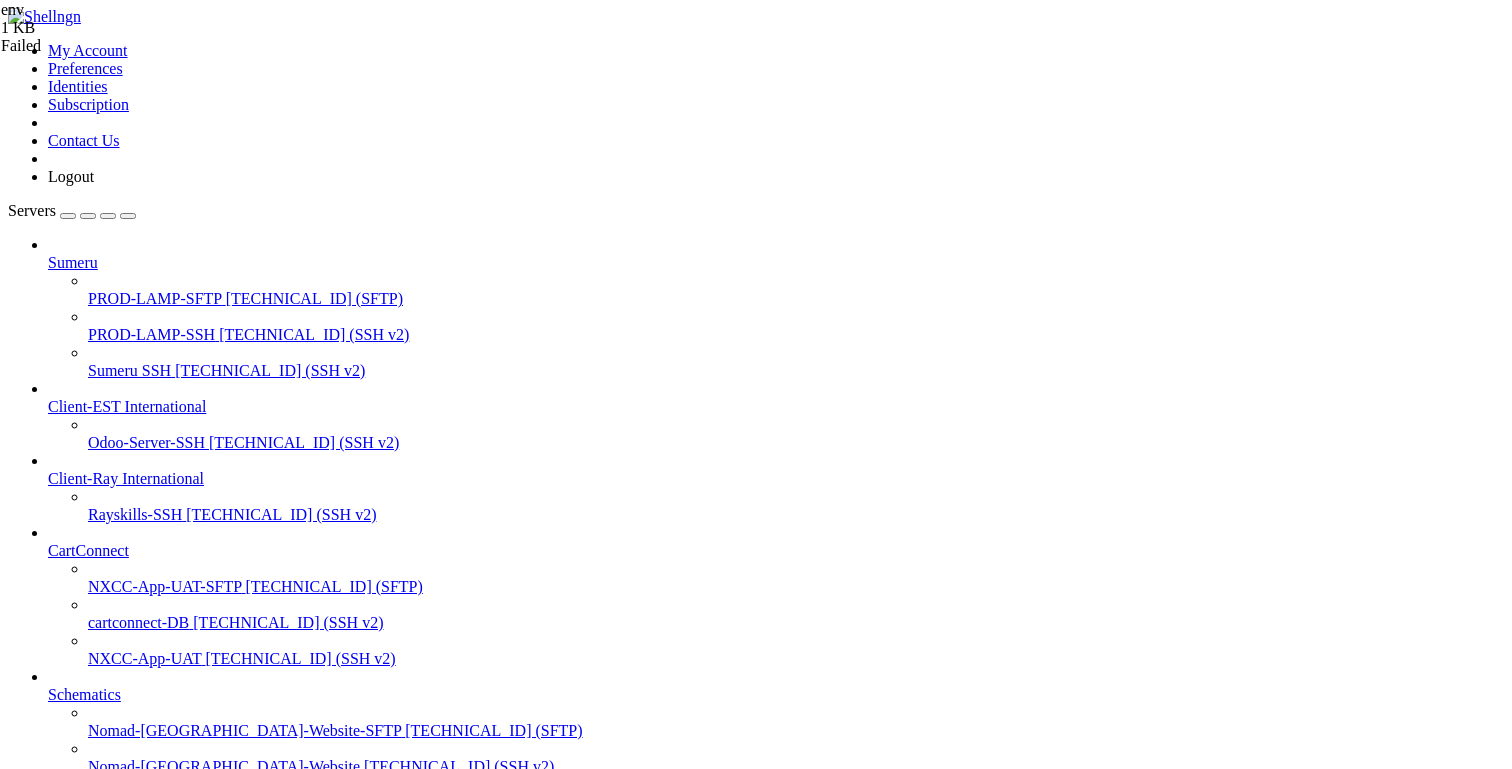 click on "Open SFTP" at bounding box center [85, 2526] 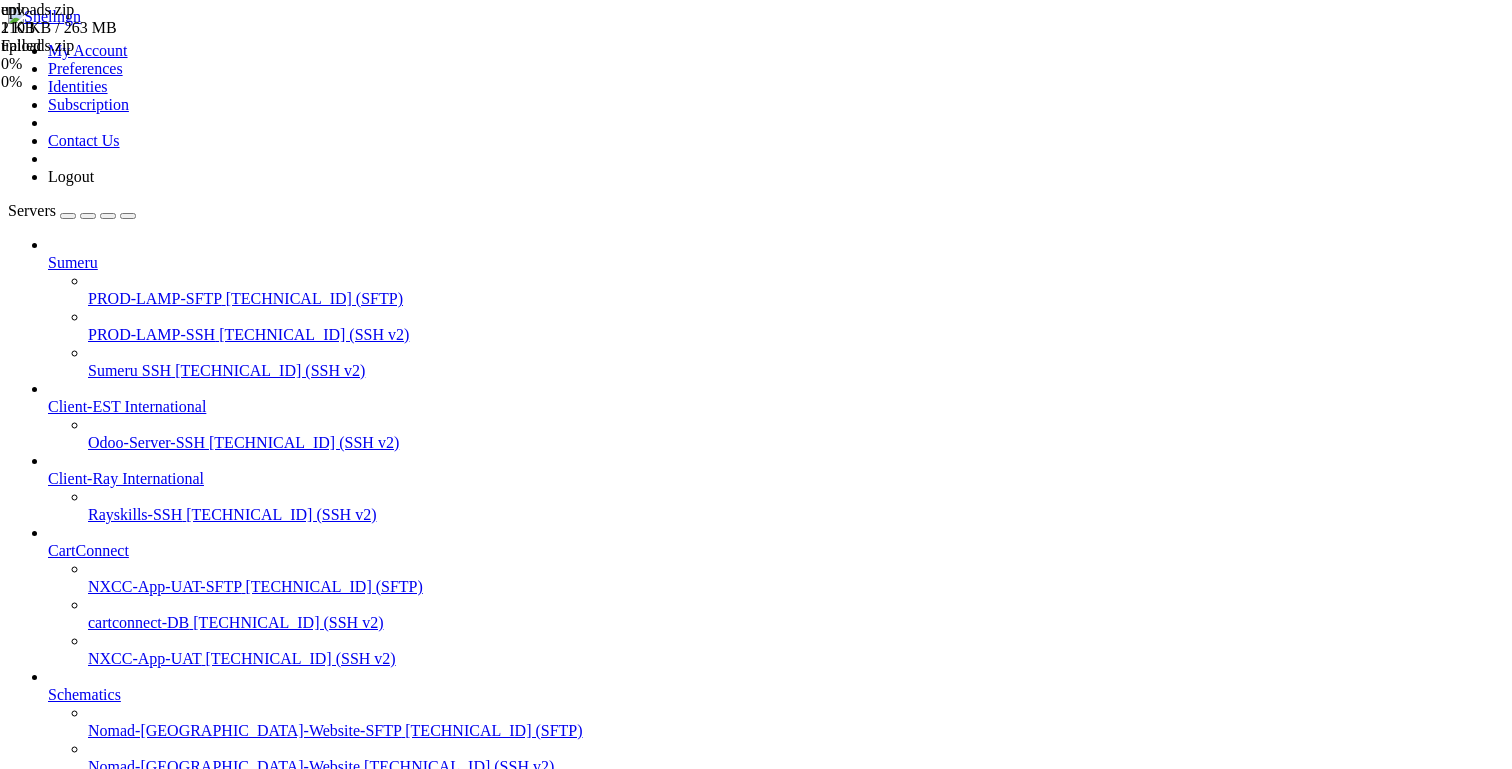 click at bounding box center (36, 3176) 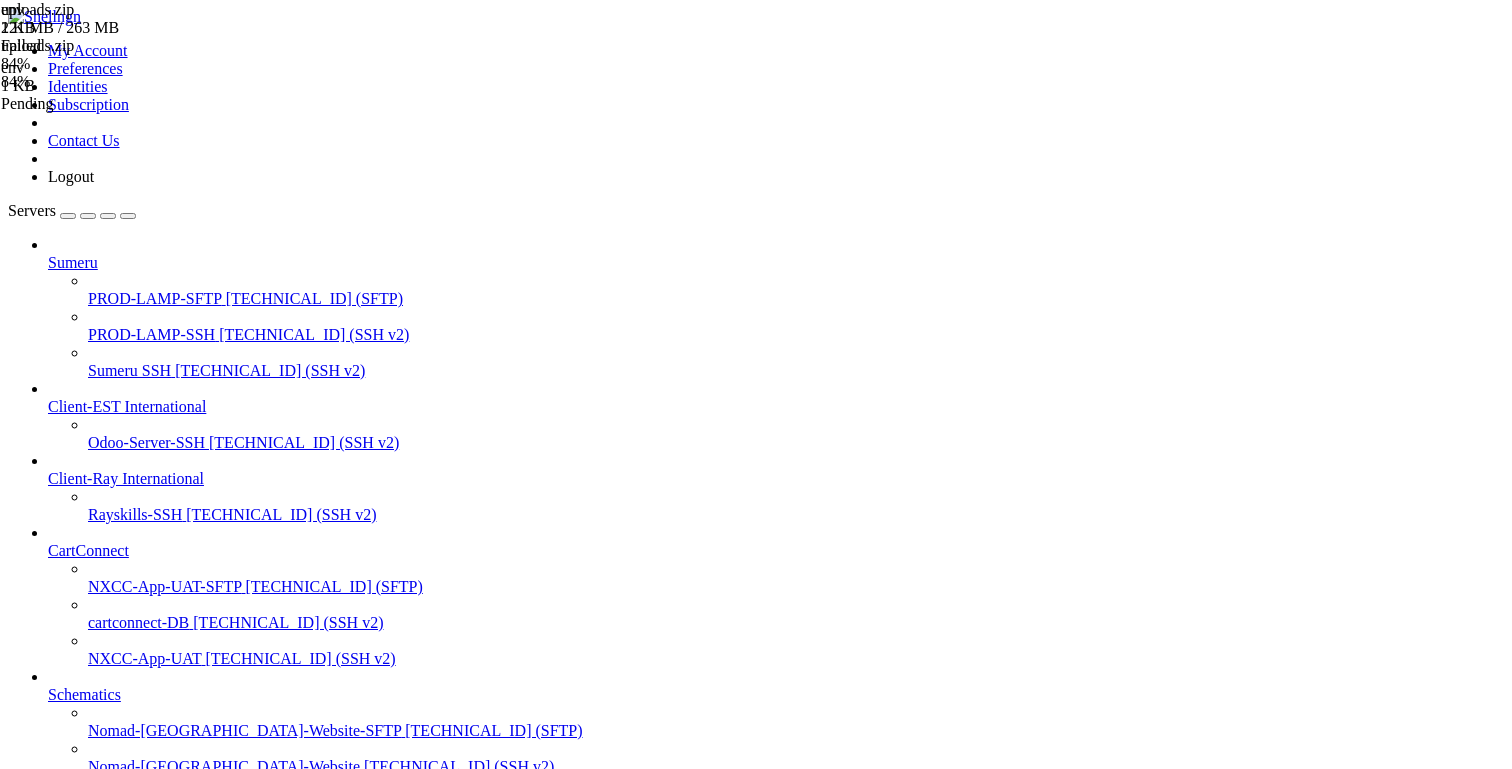 click on "[DEMOGRAPHIC_DATA] TcAuh Lightsail" at bounding box center [190, 1338] 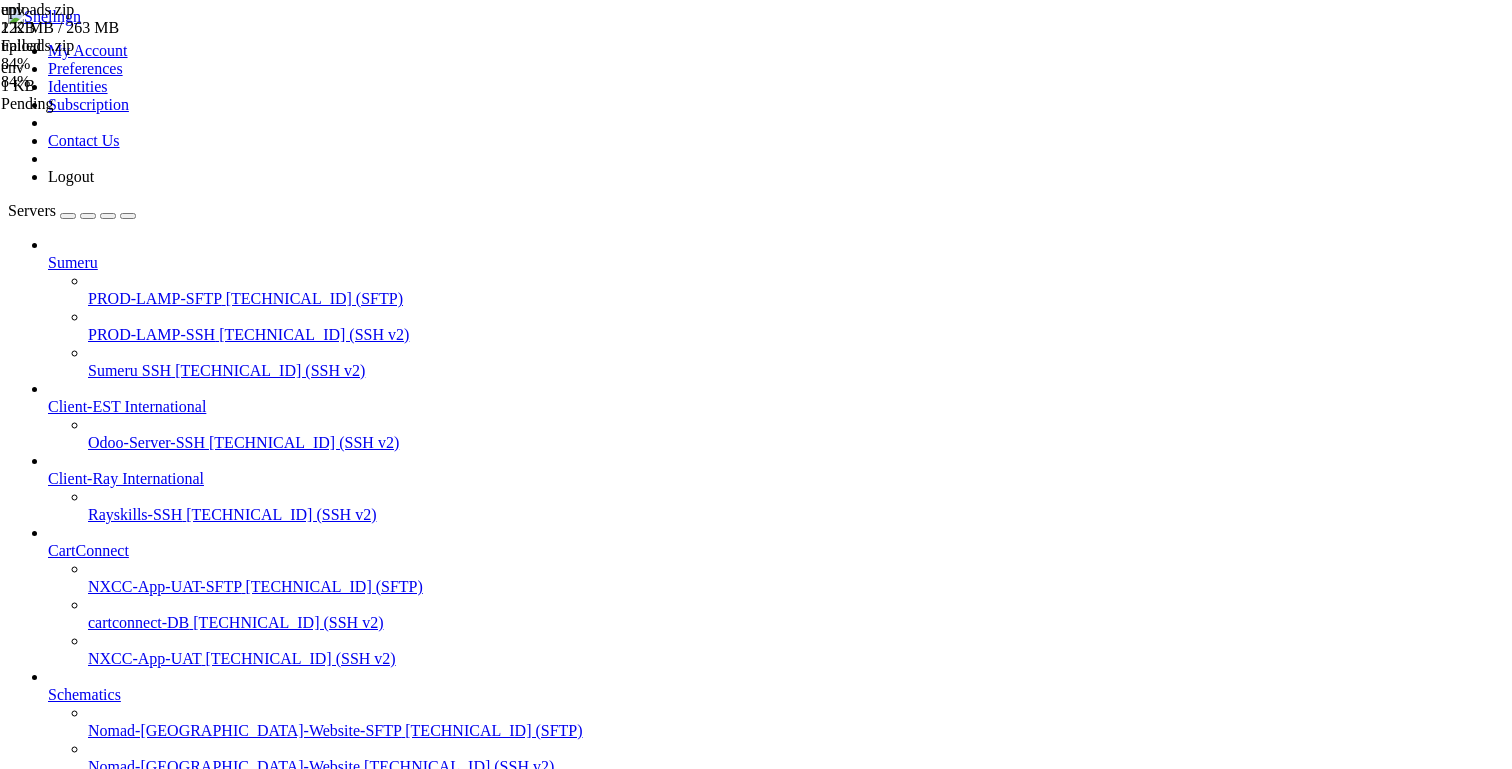 click on "[DEMOGRAPHIC_DATA] TcAuh Lightsail" at bounding box center [190, 1302] 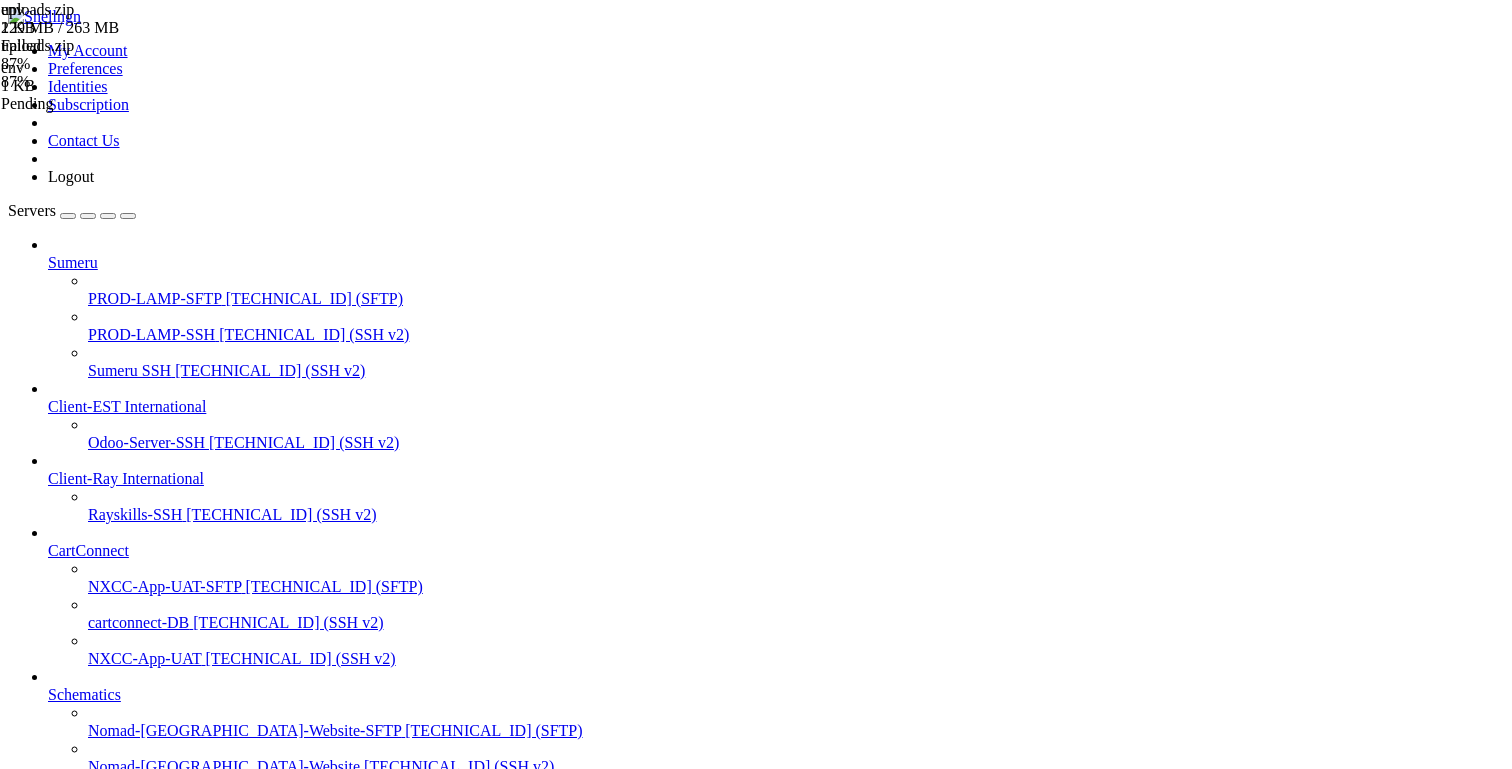 scroll, scrollTop: 1530, scrollLeft: 0, axis: vertical 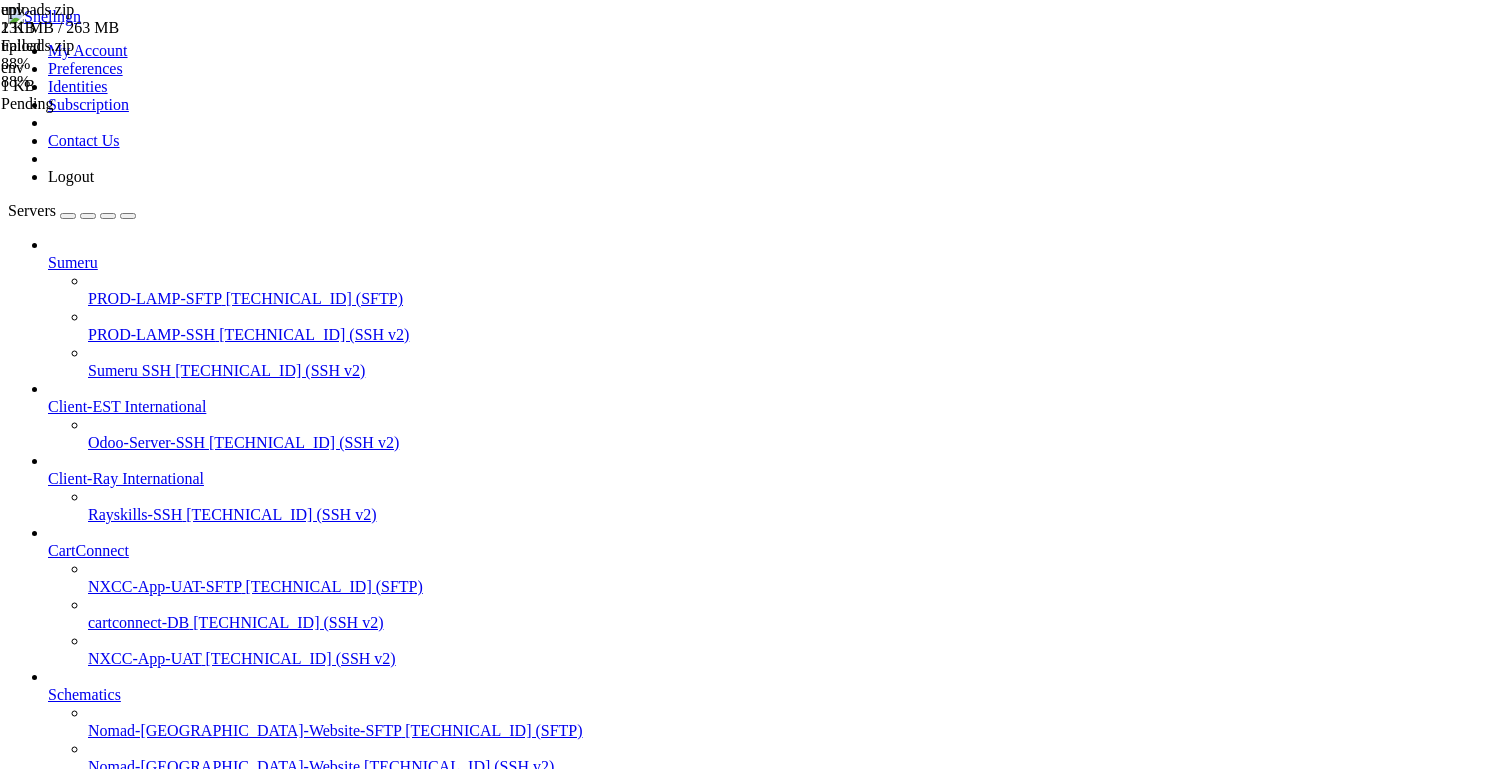 click on "[DEMOGRAPHIC_DATA] TcAuh Lightsail" at bounding box center (190, 1374) 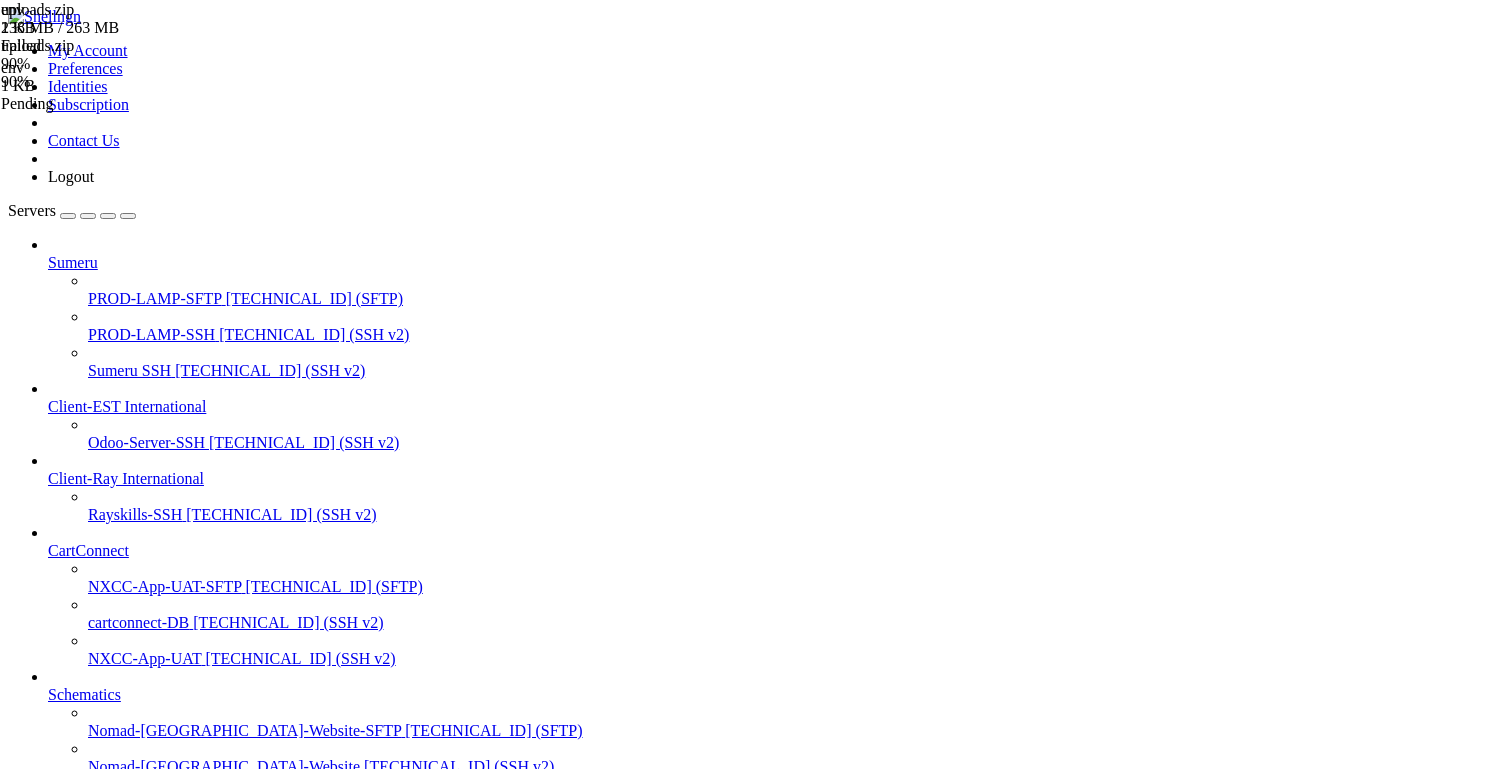 click on "[DEMOGRAPHIC_DATA] TcAuh Lightsail" at bounding box center (190, 1302) 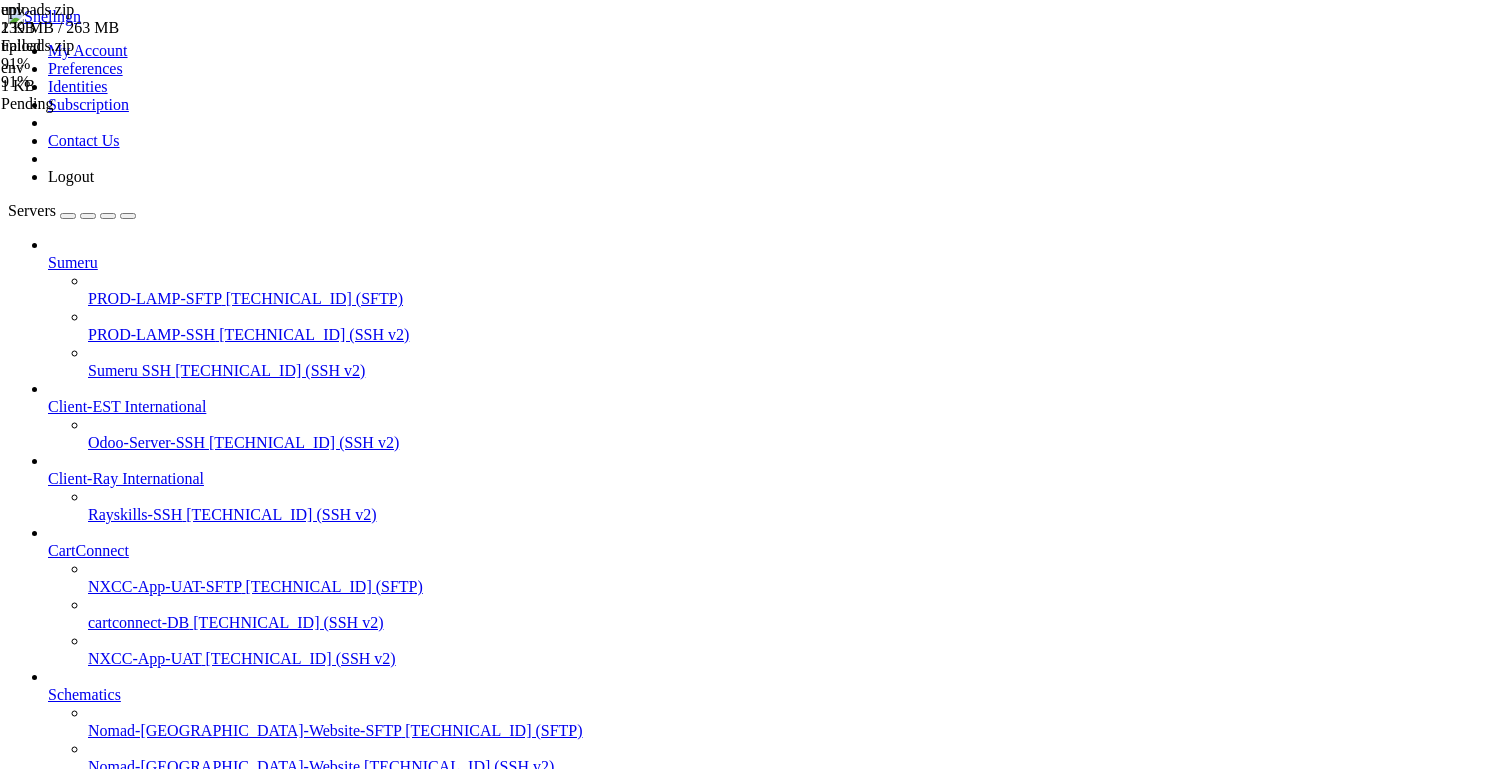 drag, startPoint x: 175, startPoint y: 2353, endPoint x: 560, endPoint y: 2345, distance: 385.0831 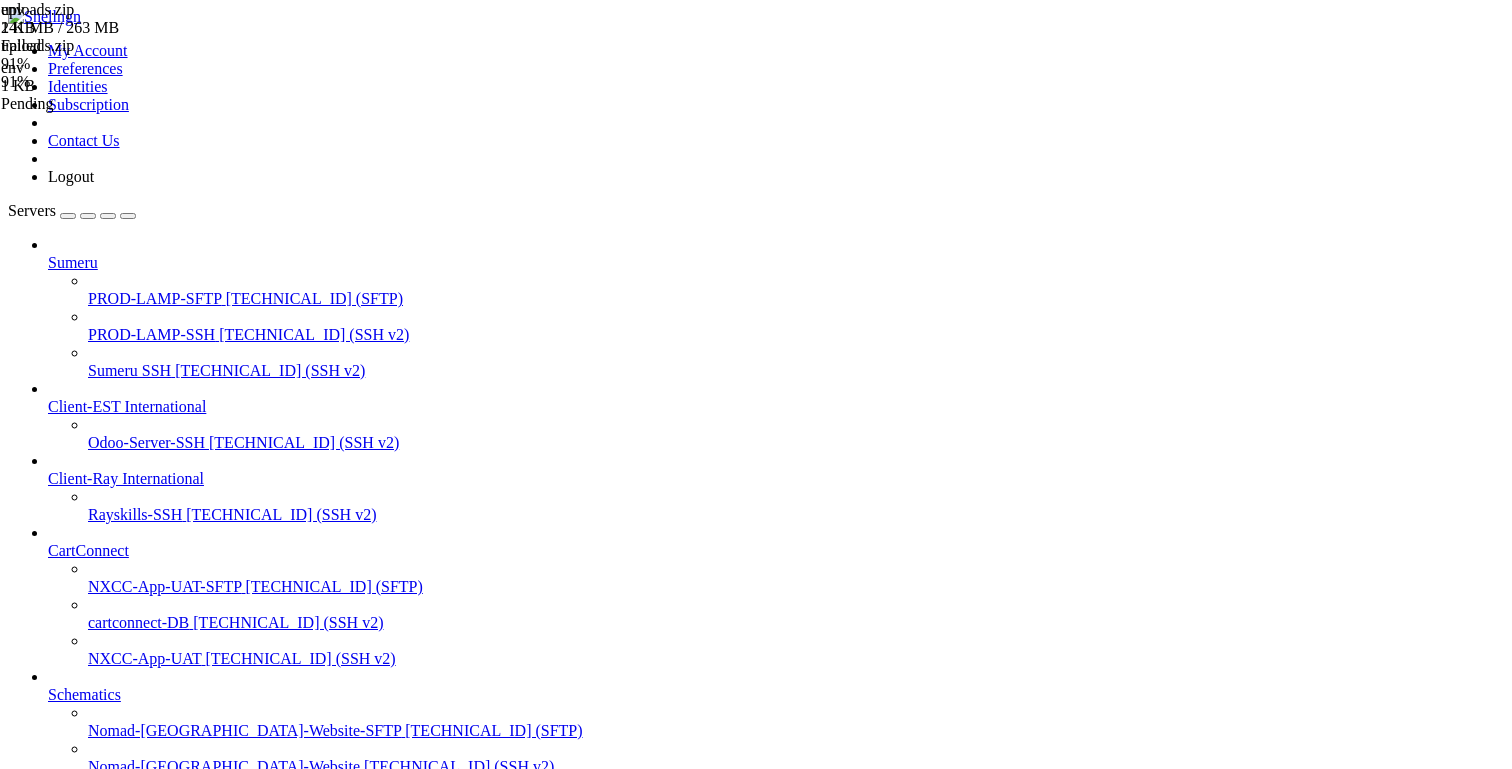 drag, startPoint x: 546, startPoint y: 2346, endPoint x: 415, endPoint y: 2361, distance: 131.85599 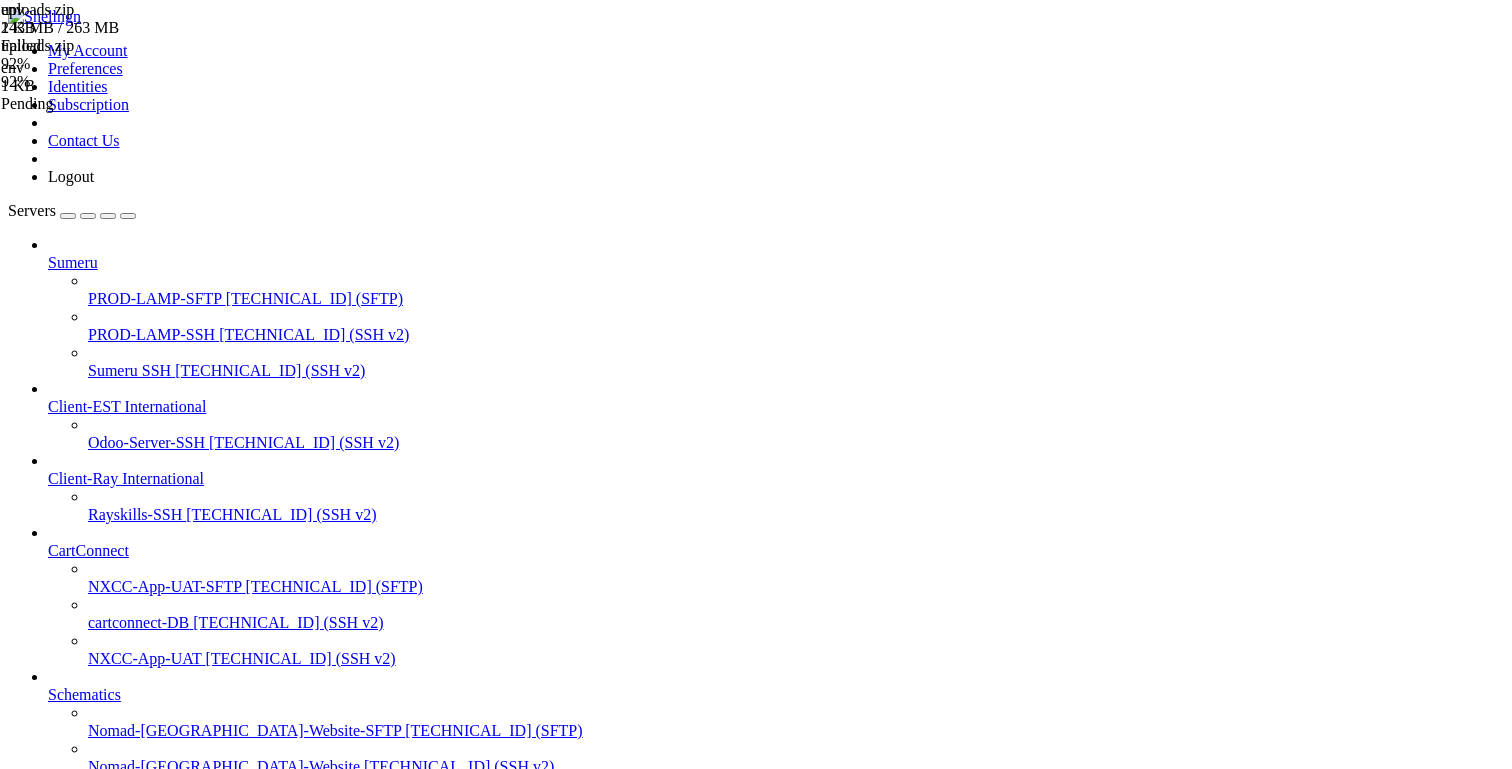 scroll, scrollTop: 1580, scrollLeft: 0, axis: vertical 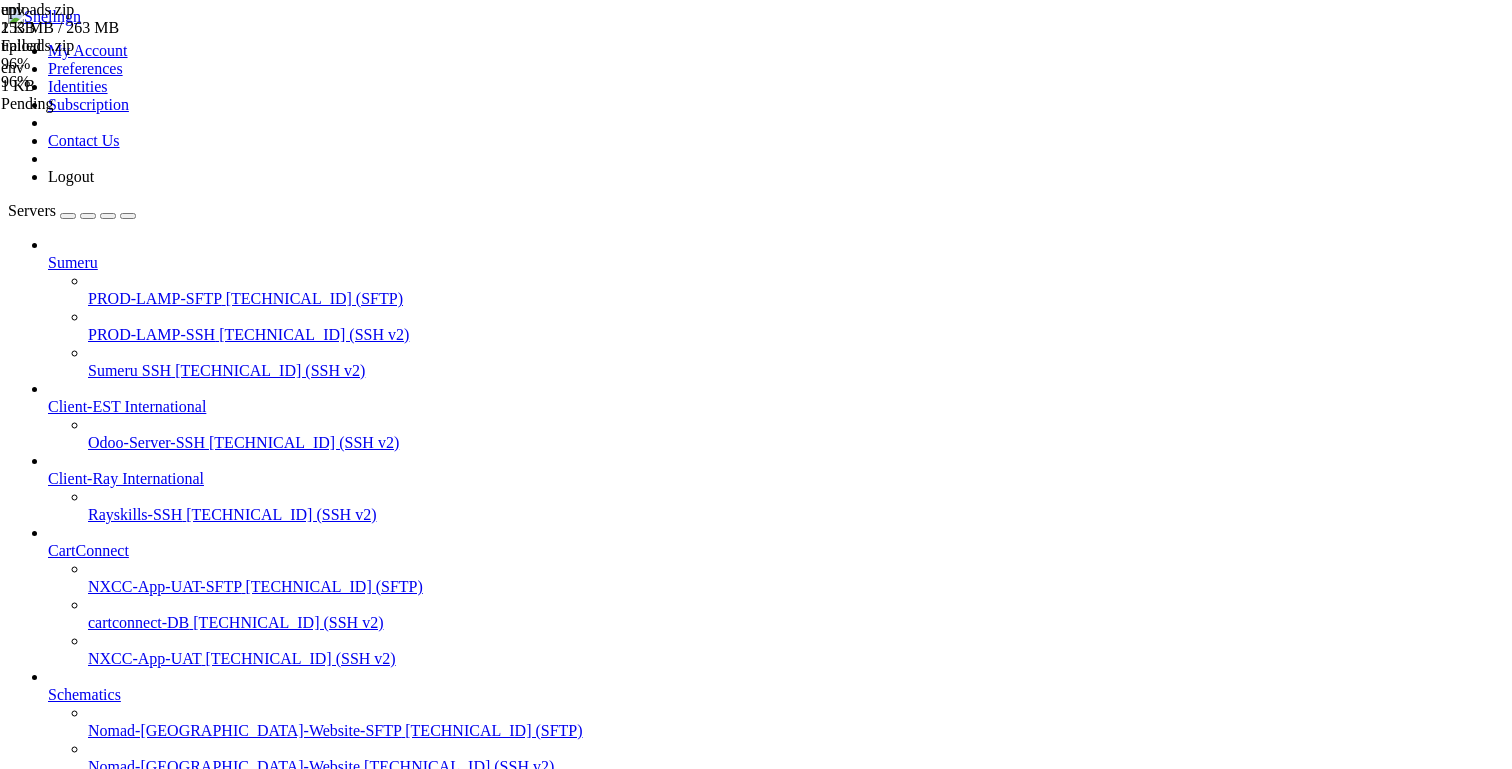 click on "[DEMOGRAPHIC_DATA] TcAuh Lightsail" at bounding box center (190, 1374) 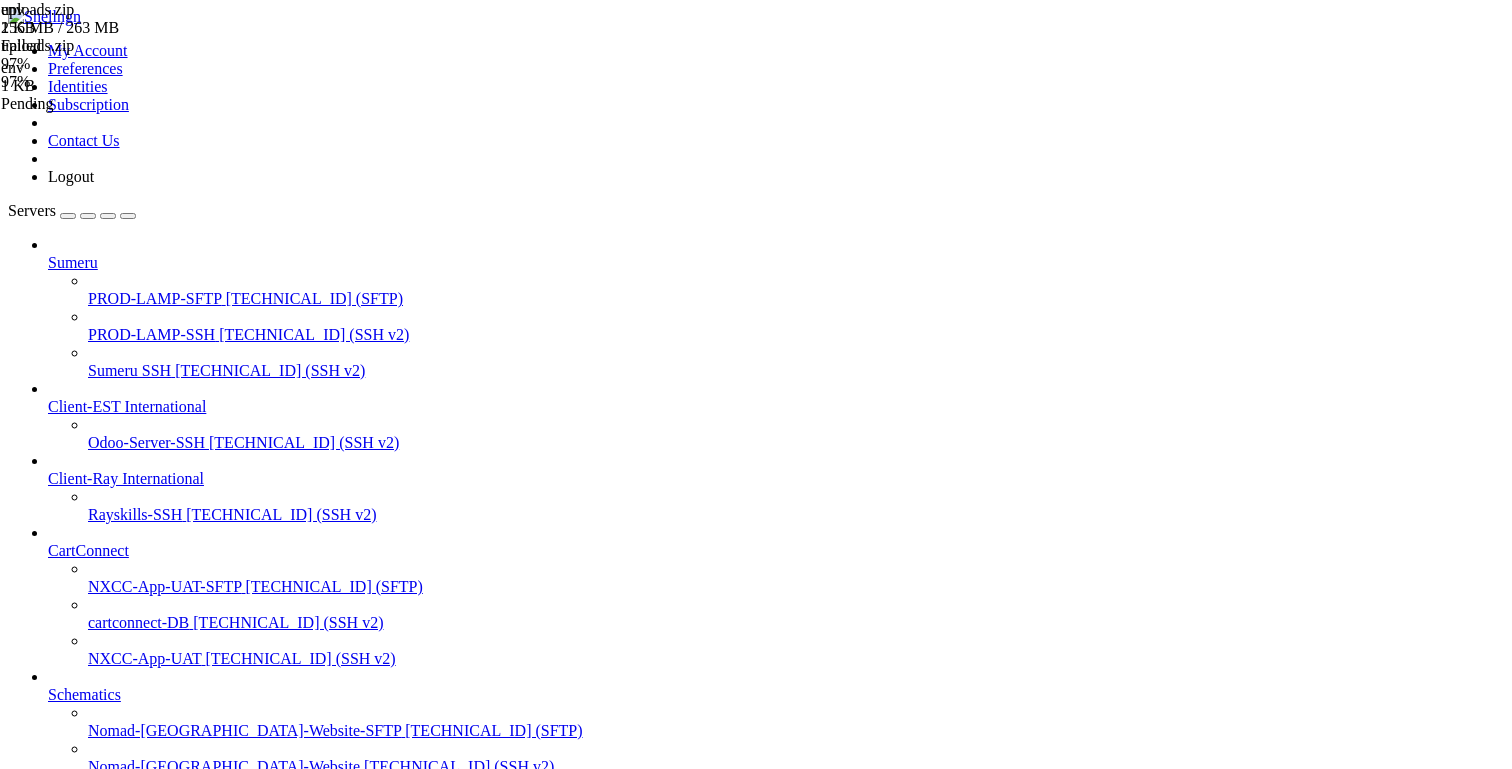 click on "[DEMOGRAPHIC_DATA] TcAuh Lightsail" at bounding box center [190, 1302] 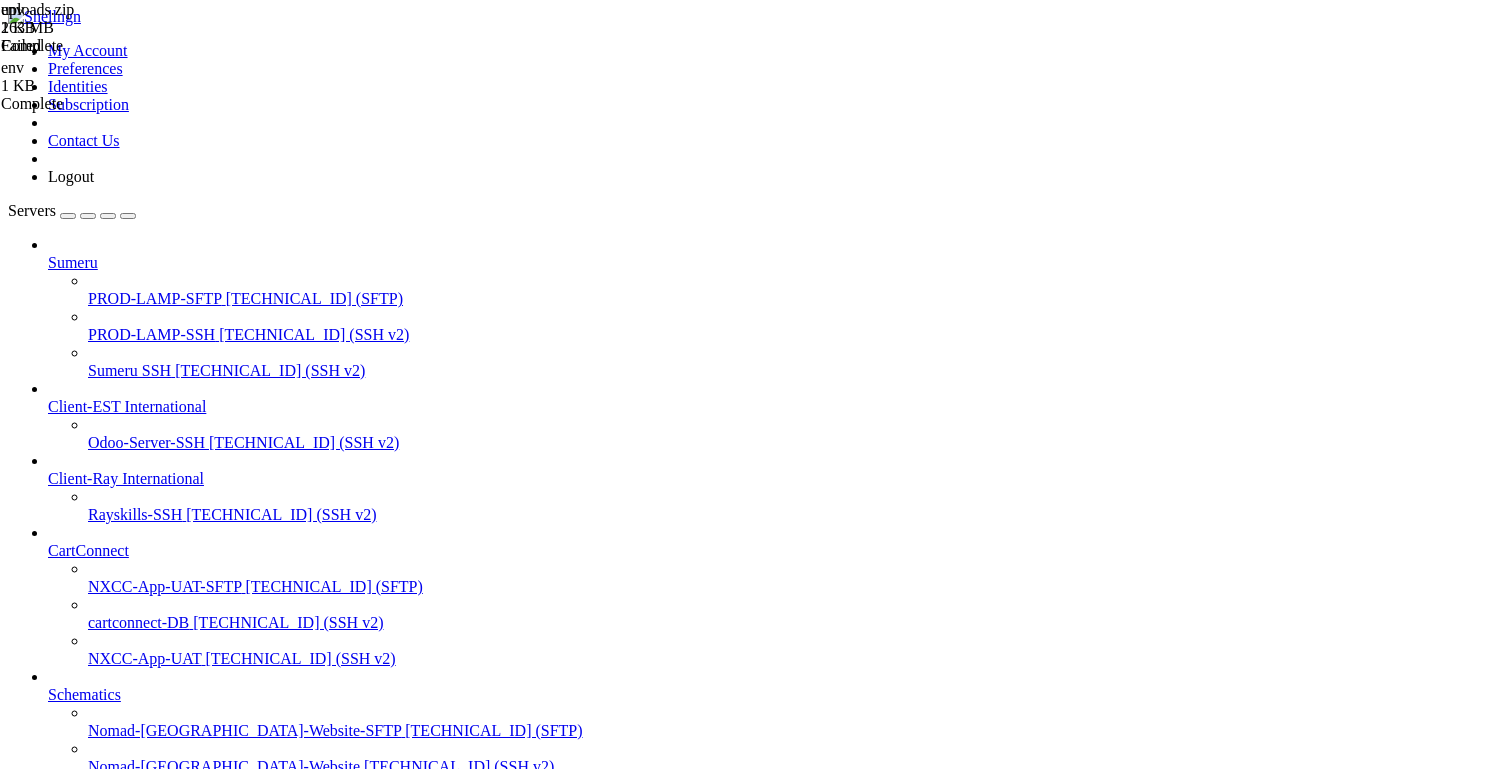 click on "[DEMOGRAPHIC_DATA] TcAuh Lightsail" at bounding box center (190, 1302) 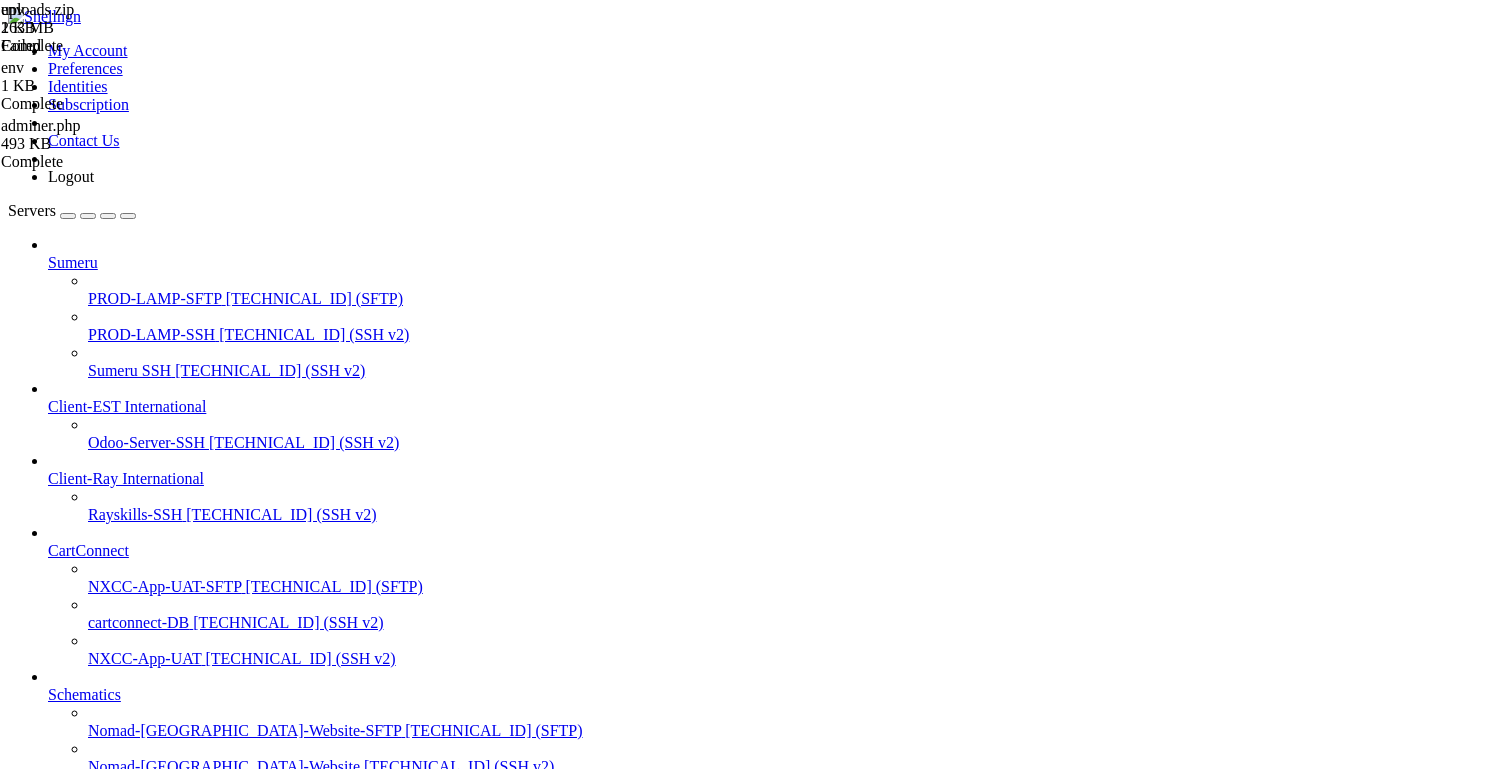 click on "[DEMOGRAPHIC_DATA] TcAuh Lightsail" at bounding box center (190, 1302) 